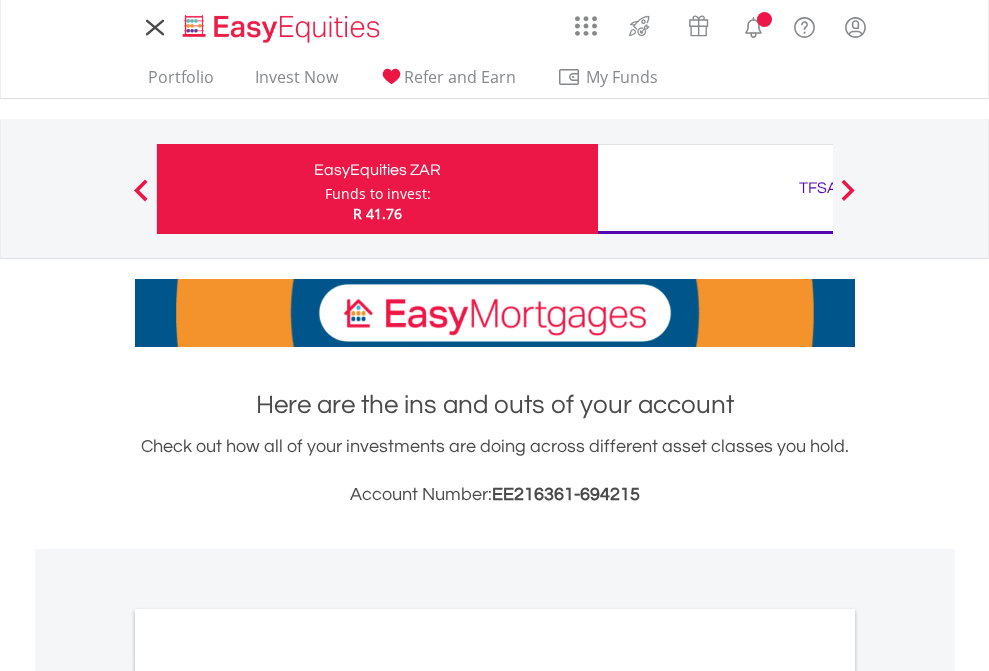 scroll, scrollTop: 0, scrollLeft: 0, axis: both 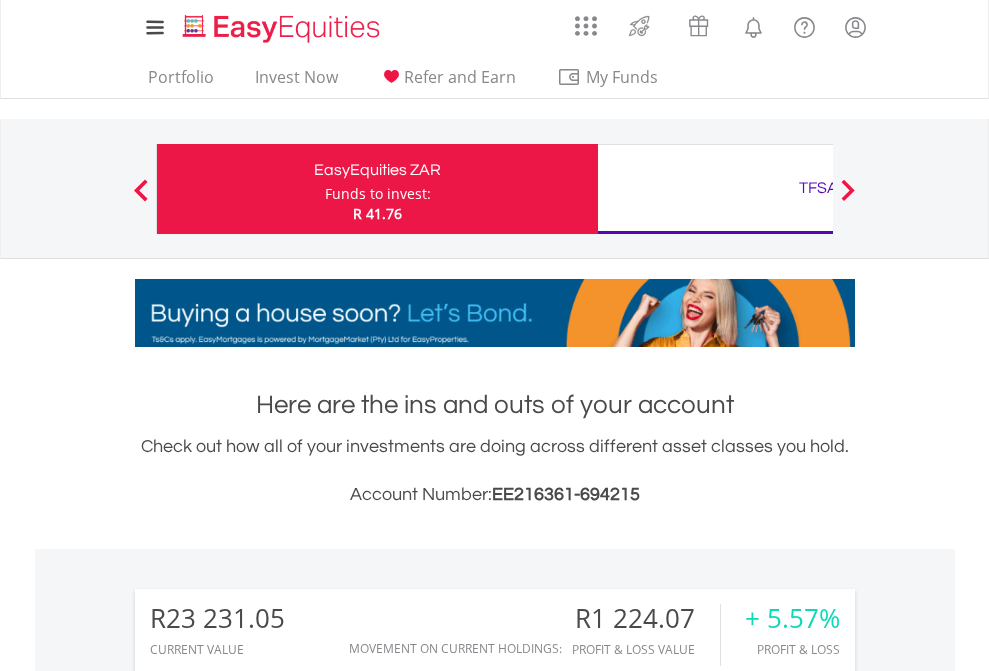 click on "Funds to invest:" at bounding box center [378, 194] 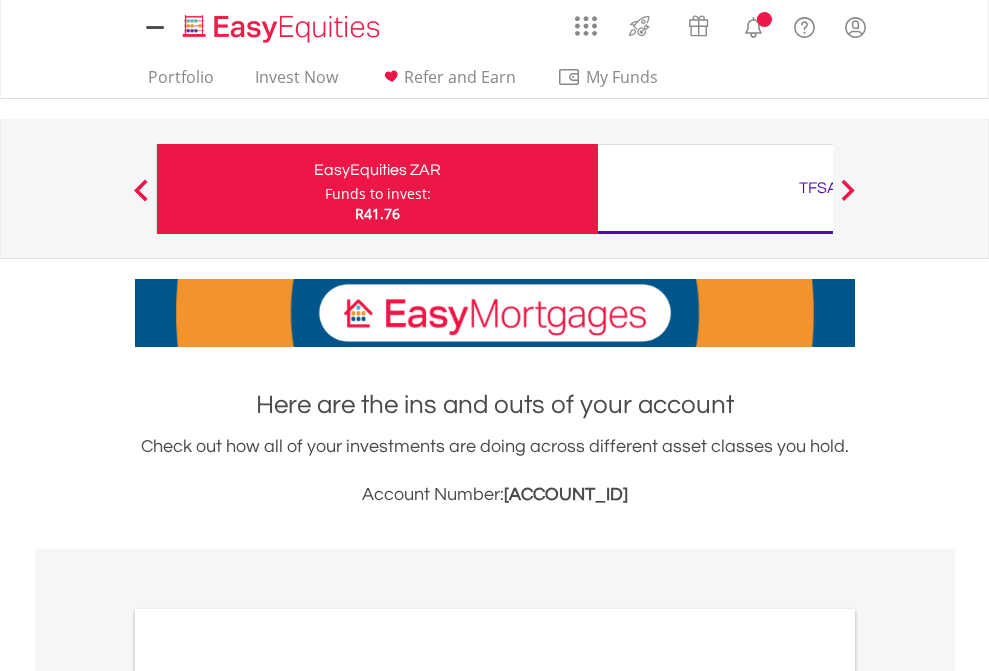 scroll, scrollTop: 0, scrollLeft: 0, axis: both 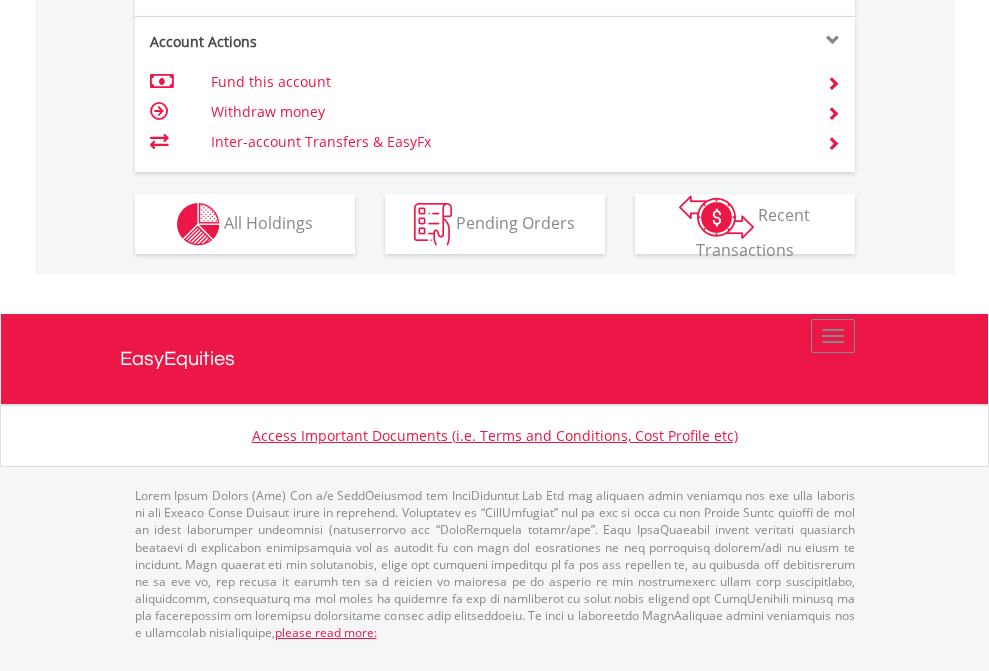 click on "Investment types" at bounding box center [706, -337] 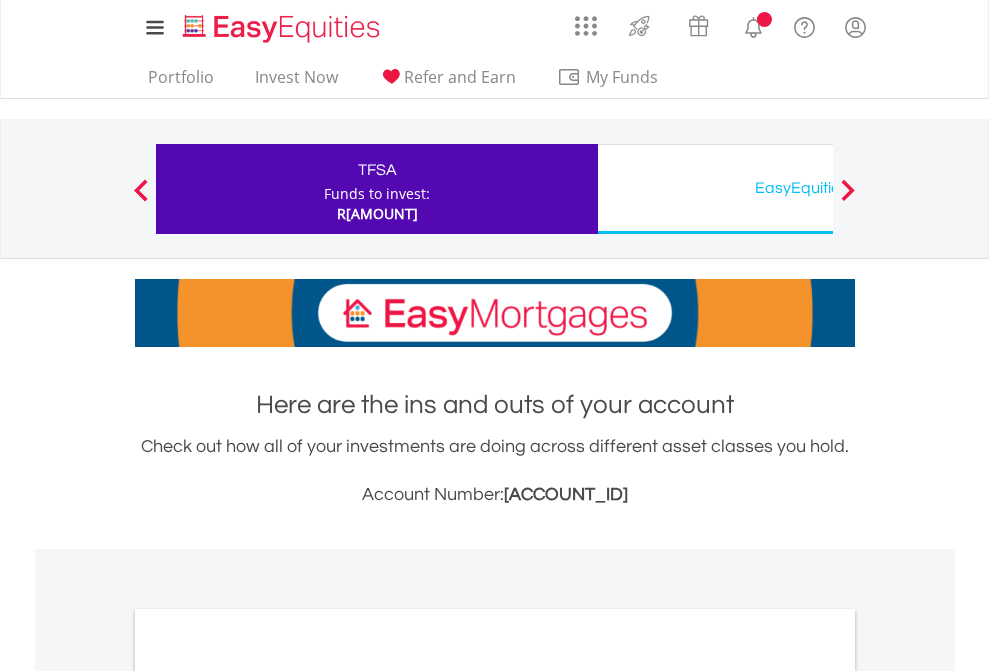 scroll, scrollTop: 0, scrollLeft: 0, axis: both 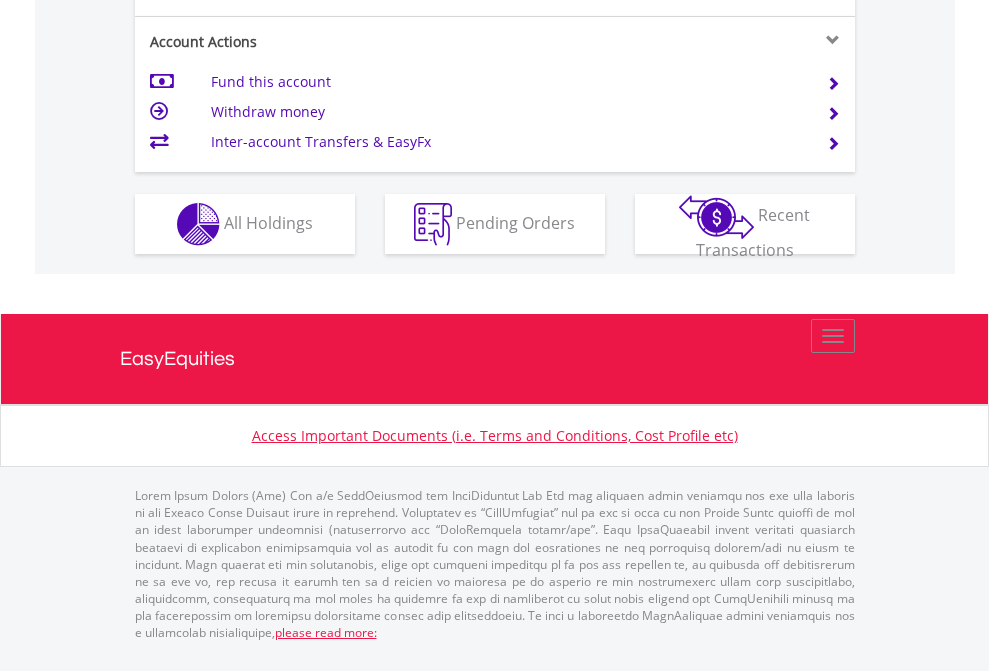 click on "Investment types" at bounding box center (706, -337) 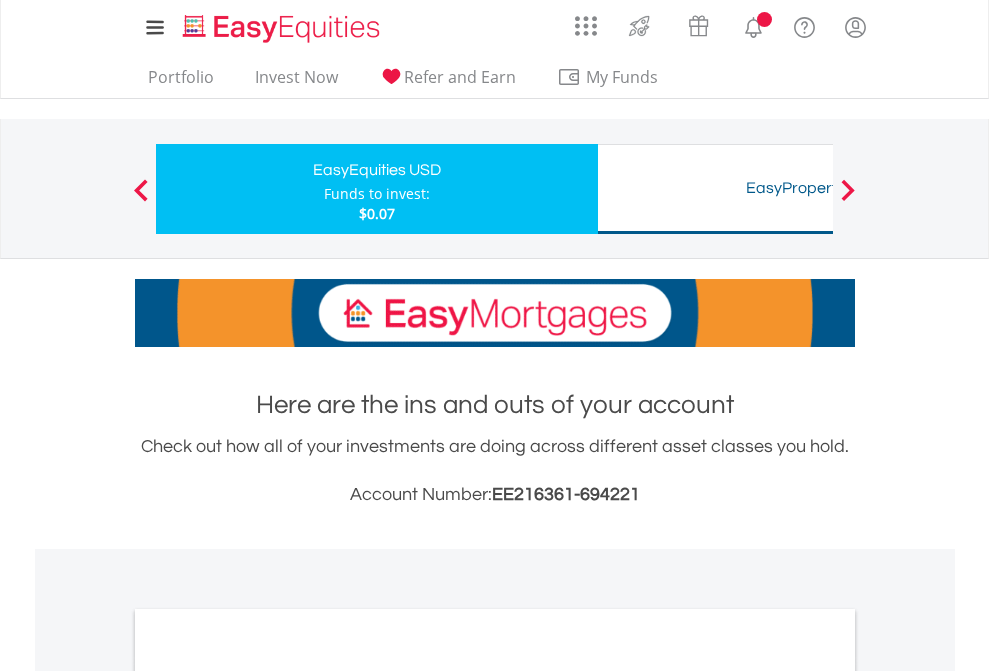 scroll, scrollTop: 0, scrollLeft: 0, axis: both 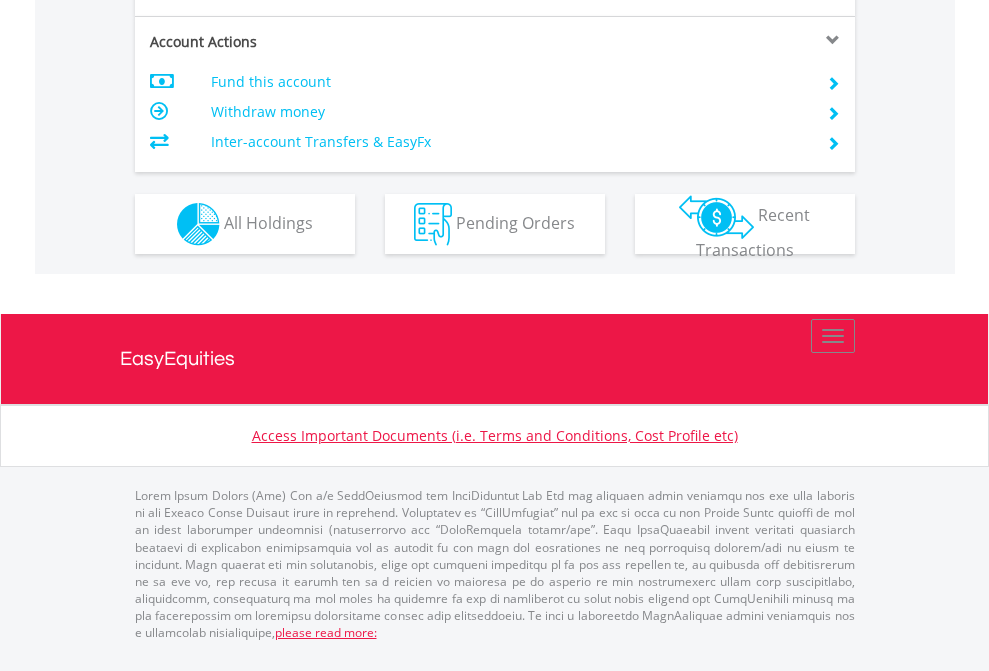 click on "Investment types" at bounding box center [706, -337] 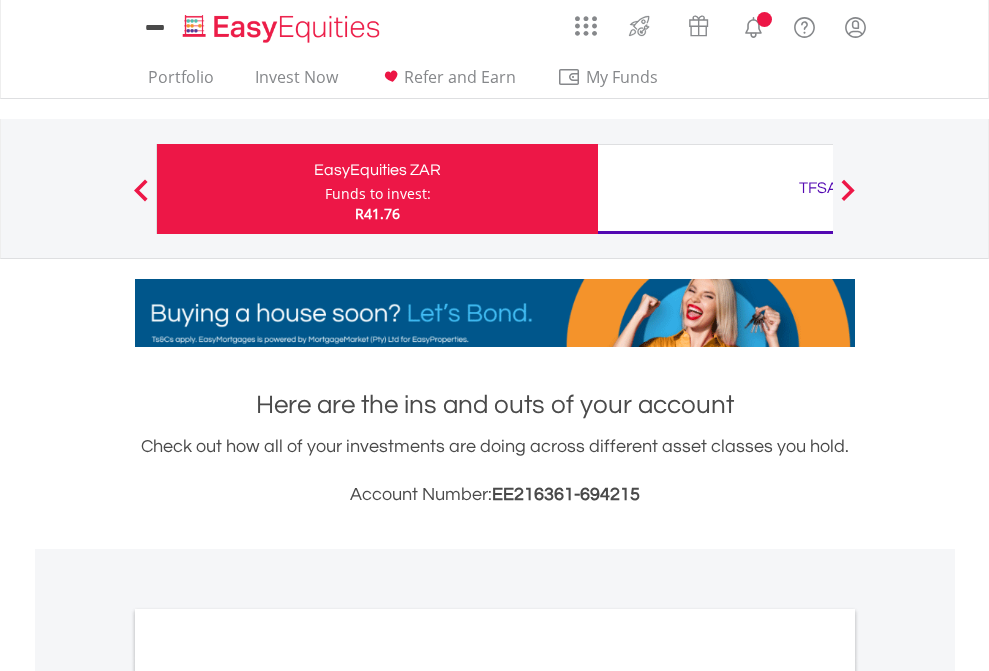 scroll, scrollTop: 0, scrollLeft: 0, axis: both 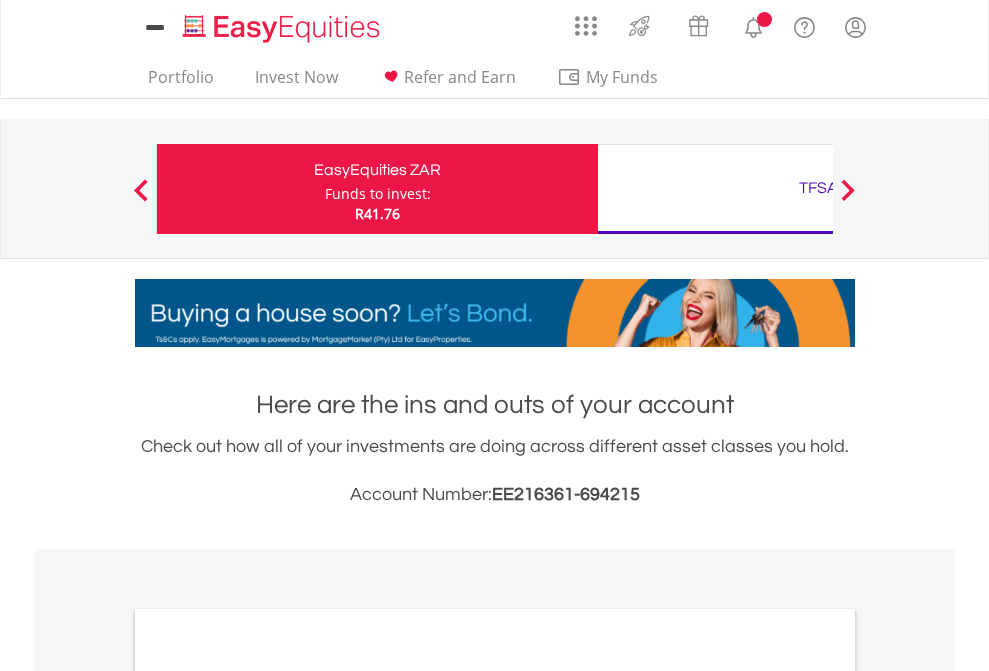 click on "All Holdings" at bounding box center [268, 1096] 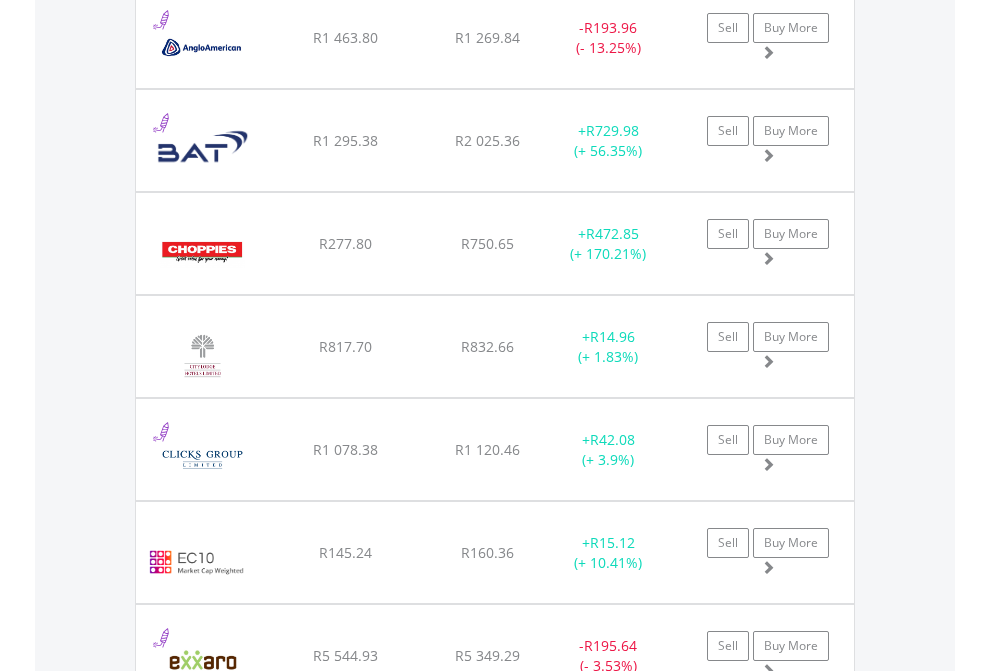 scroll, scrollTop: 2385, scrollLeft: 0, axis: vertical 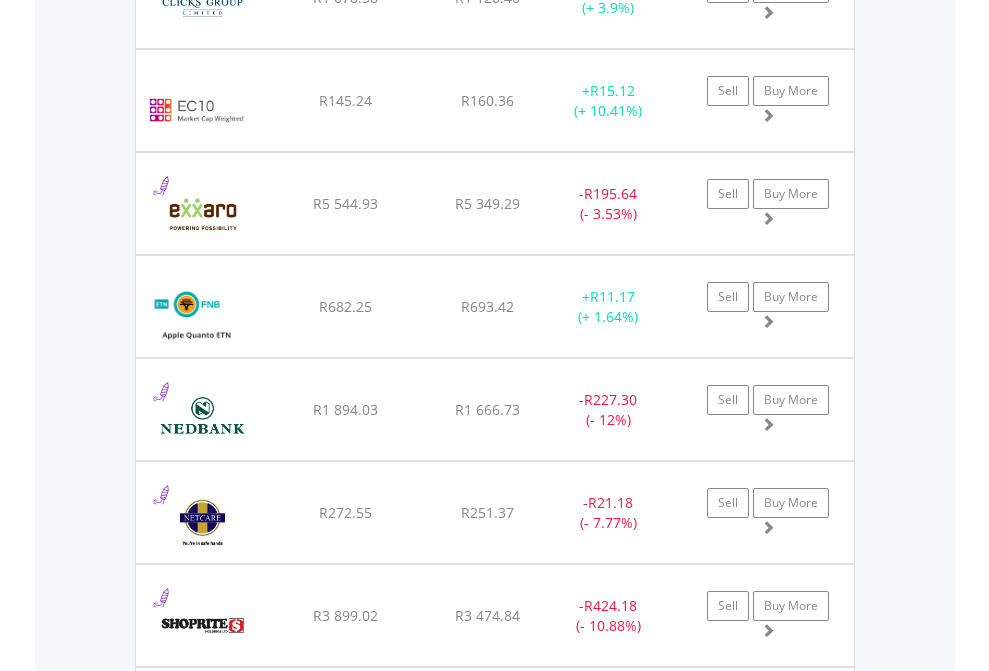 click on "TFSA" at bounding box center [818, -2197] 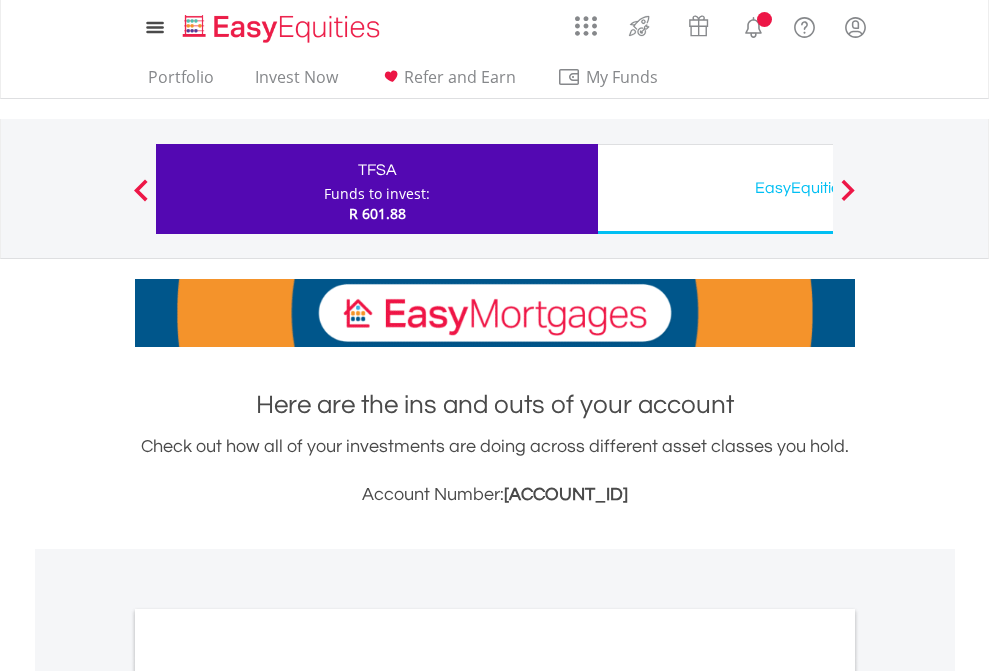 scroll, scrollTop: 1202, scrollLeft: 0, axis: vertical 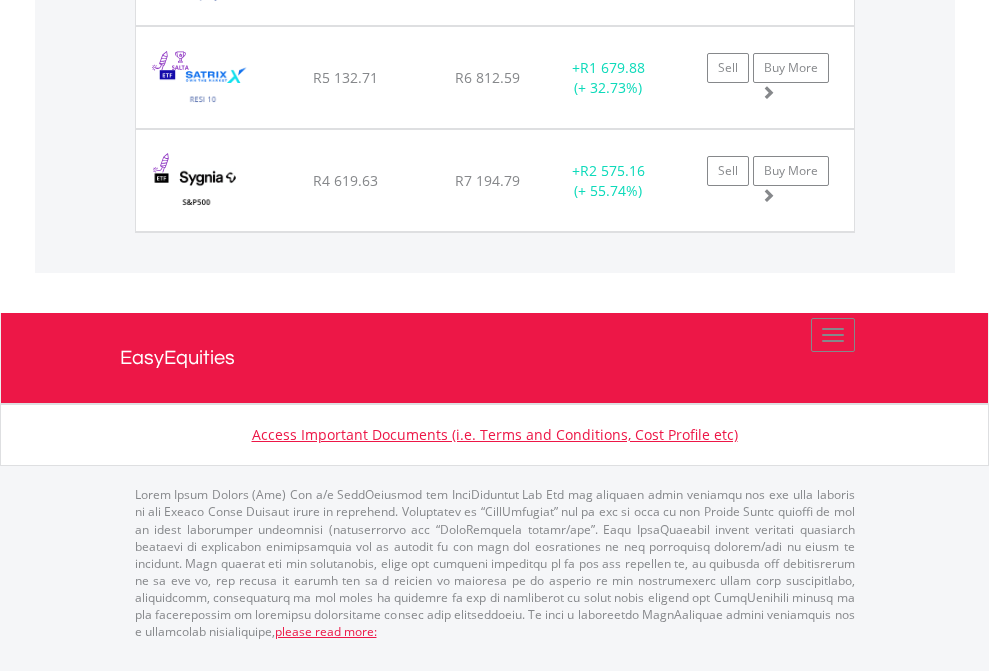 click on "EasyEquities USD" at bounding box center [818, -1791] 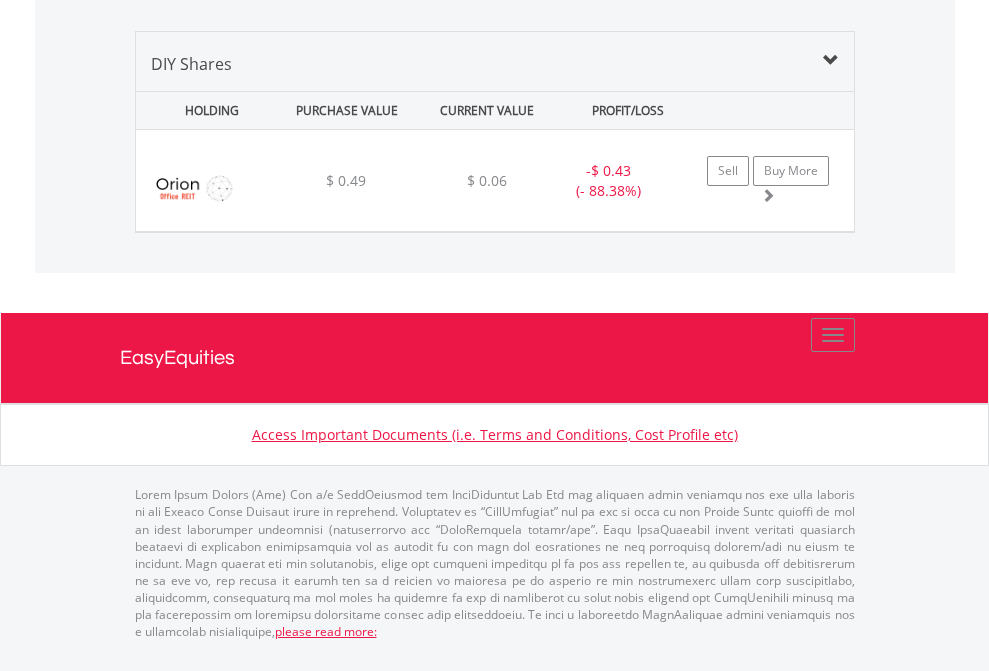 scroll, scrollTop: 2225, scrollLeft: 0, axis: vertical 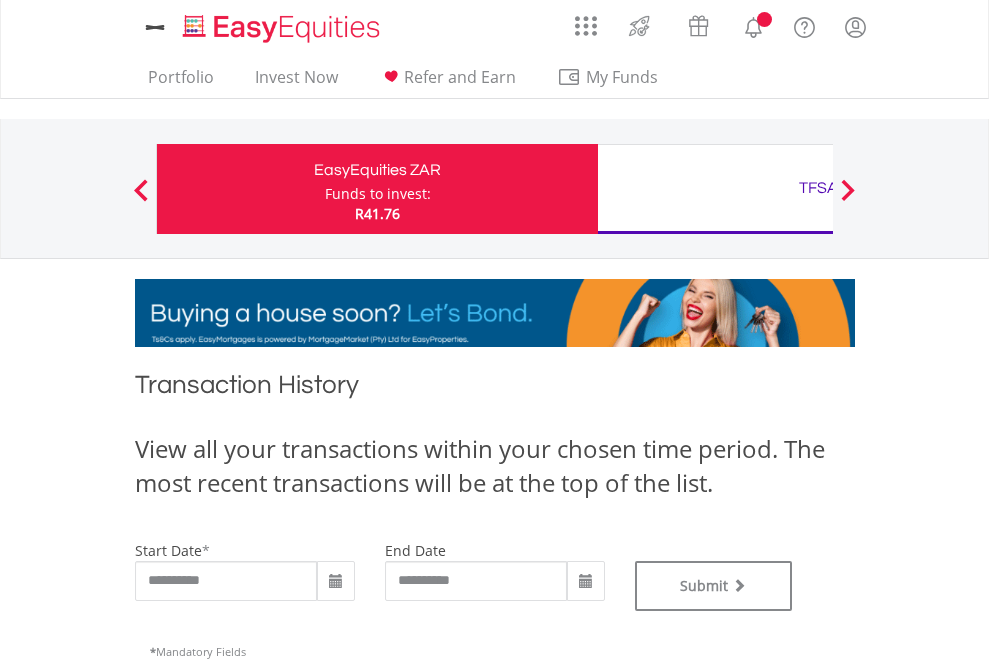 type on "**********" 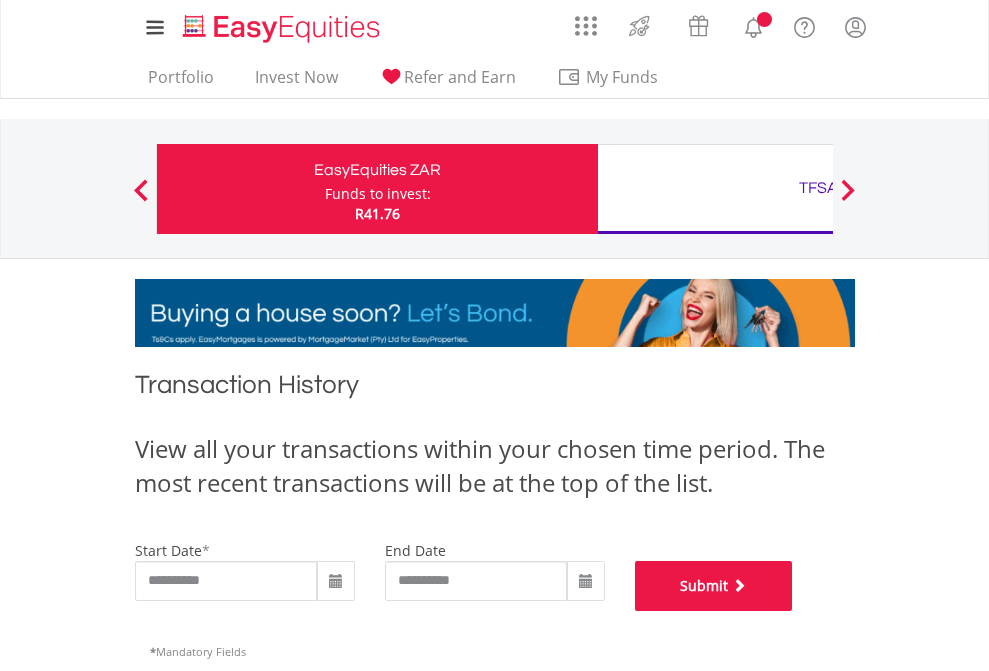 click on "Submit" at bounding box center (714, 586) 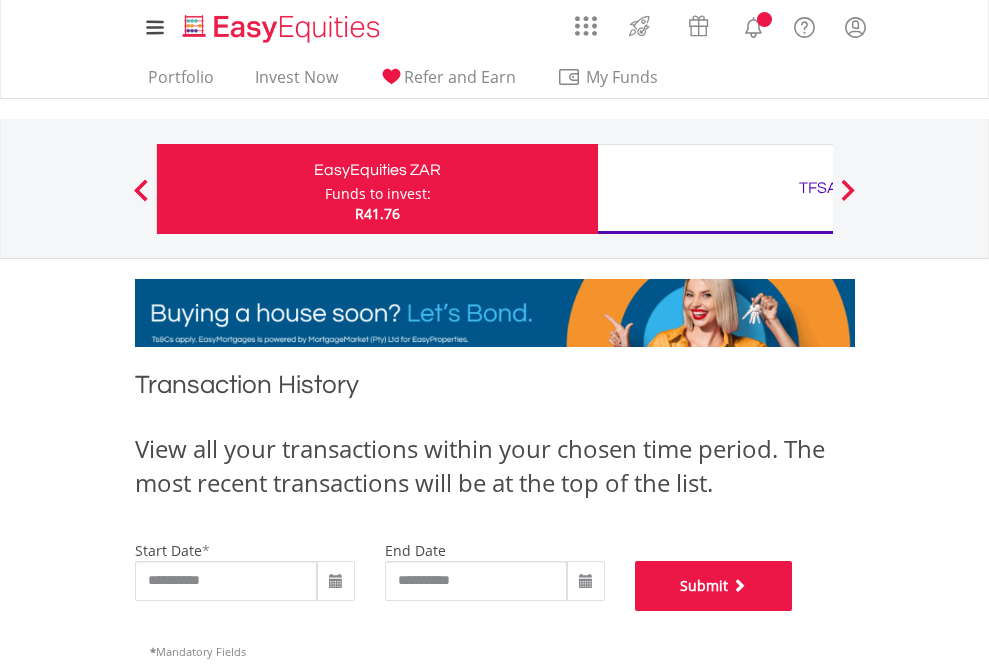 scroll, scrollTop: 811, scrollLeft: 0, axis: vertical 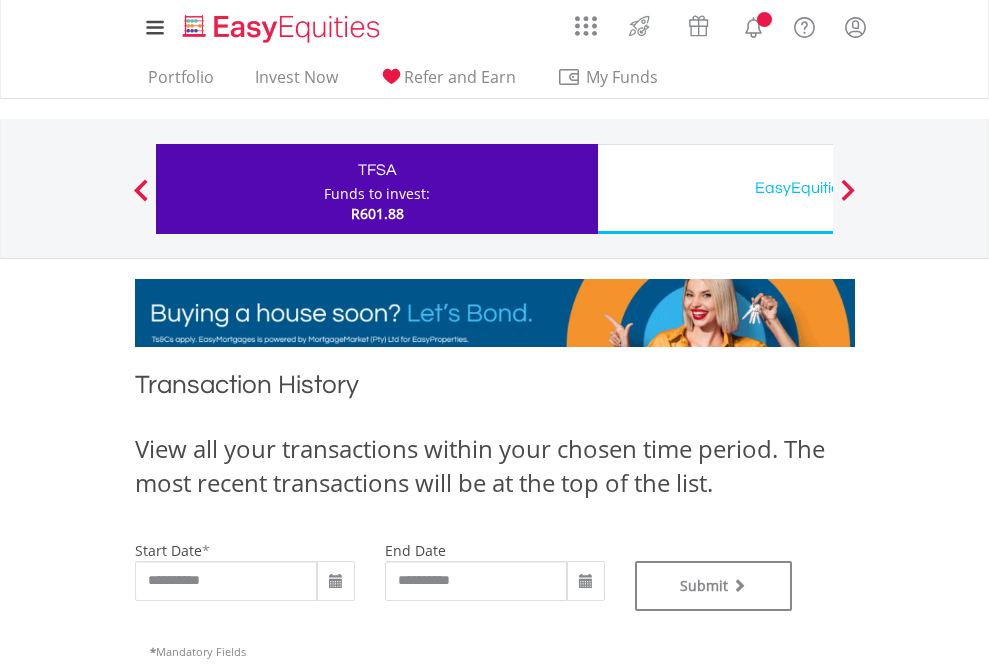 click on "EasyEquities USD" at bounding box center (818, 188) 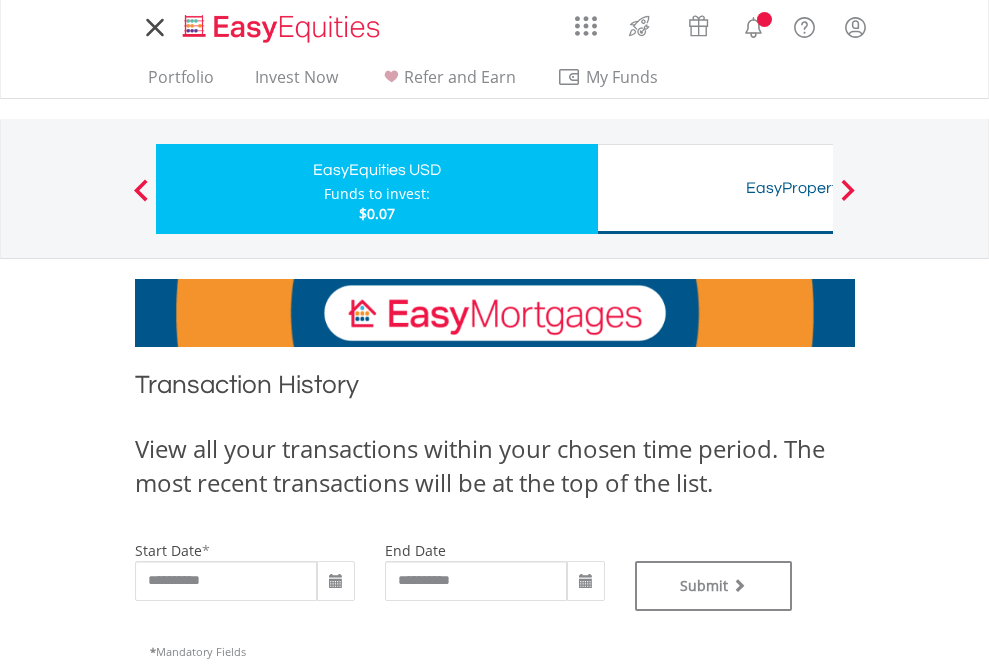 scroll, scrollTop: 0, scrollLeft: 0, axis: both 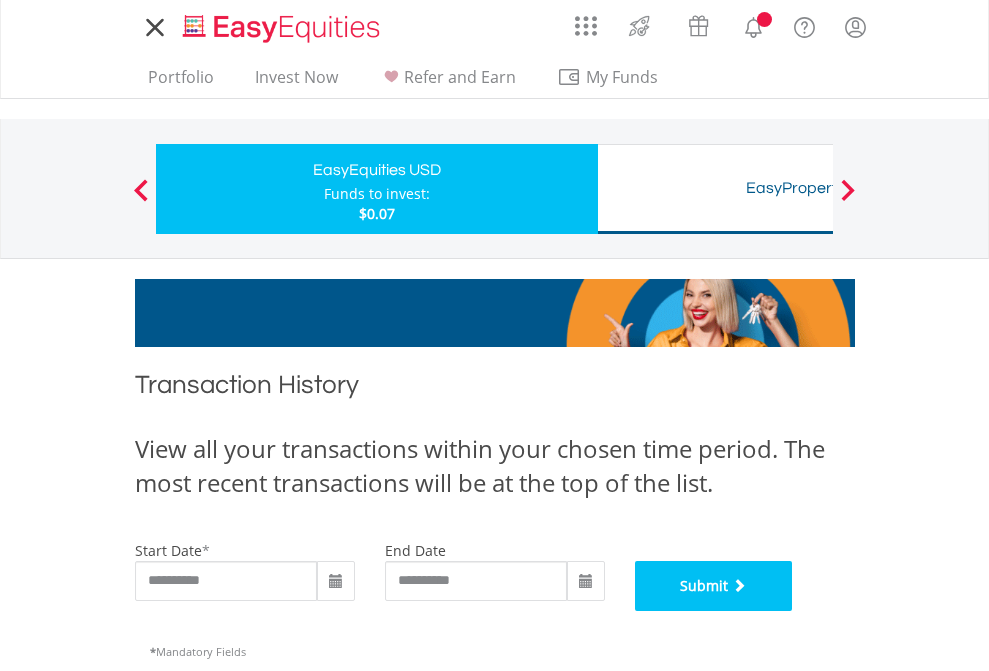 click on "Submit" at bounding box center [714, 586] 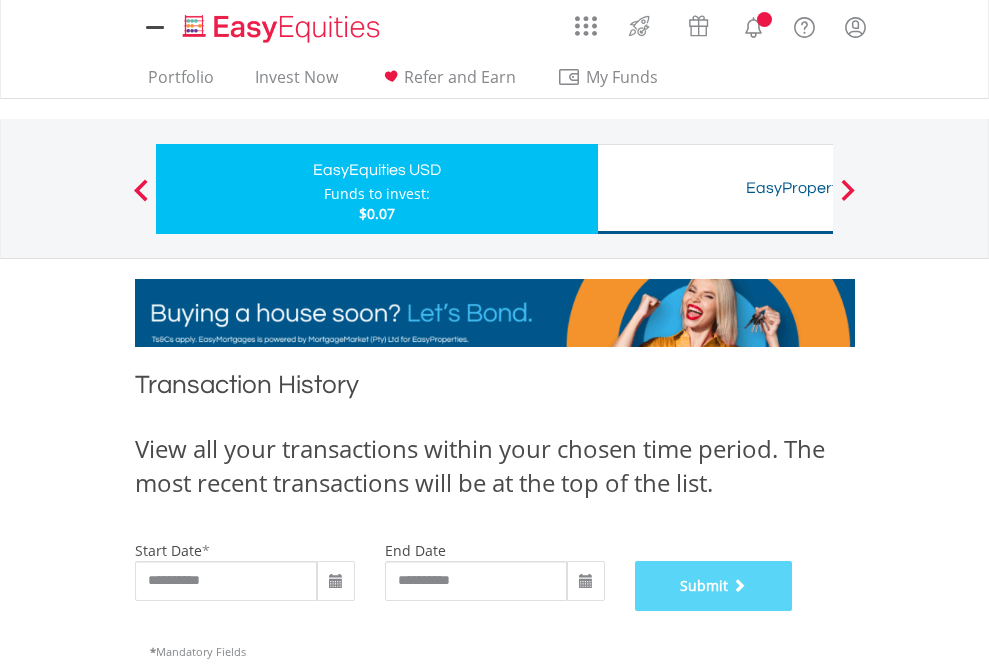 scroll, scrollTop: 811, scrollLeft: 0, axis: vertical 